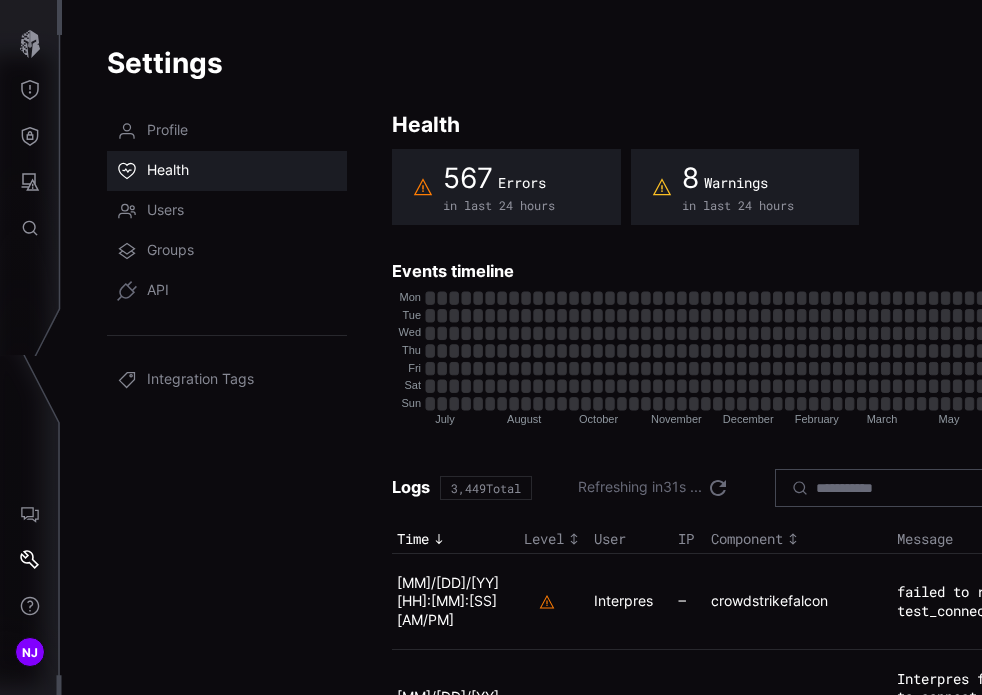 scroll, scrollTop: 0, scrollLeft: 0, axis: both 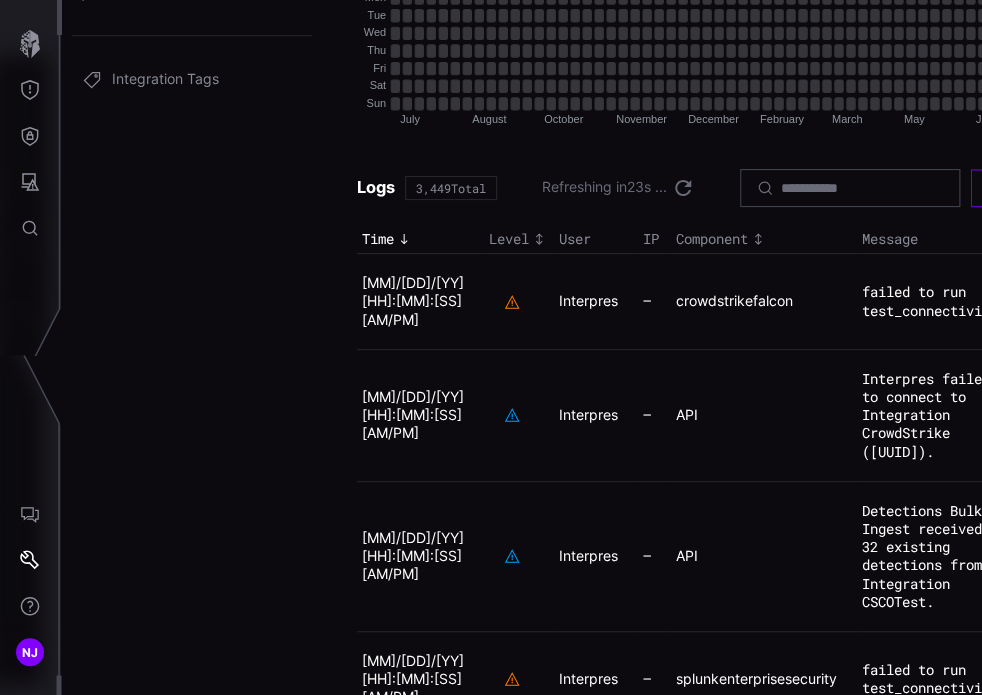 click 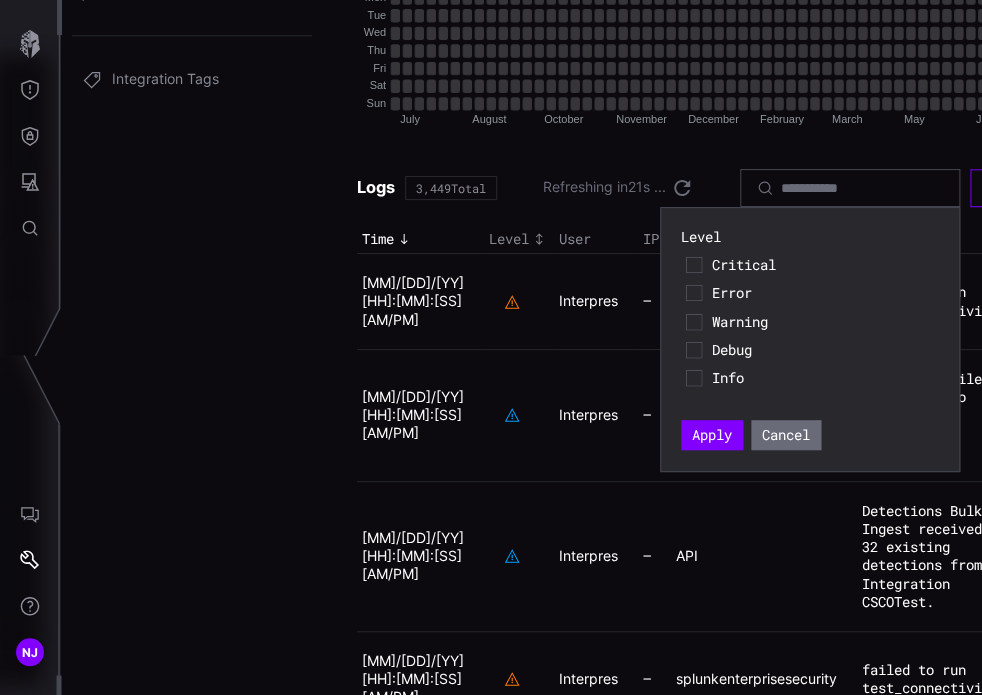 click 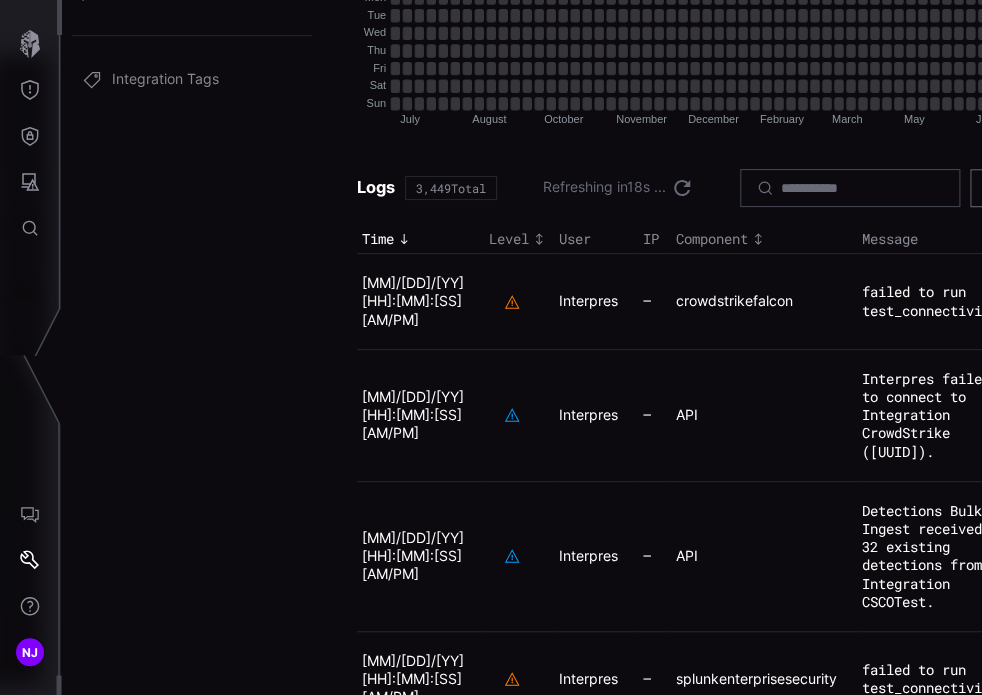 click on "[MM]/[DD]/[YY] [HH]:[MM]:[SS] [AM/PM]" at bounding box center (413, 300) 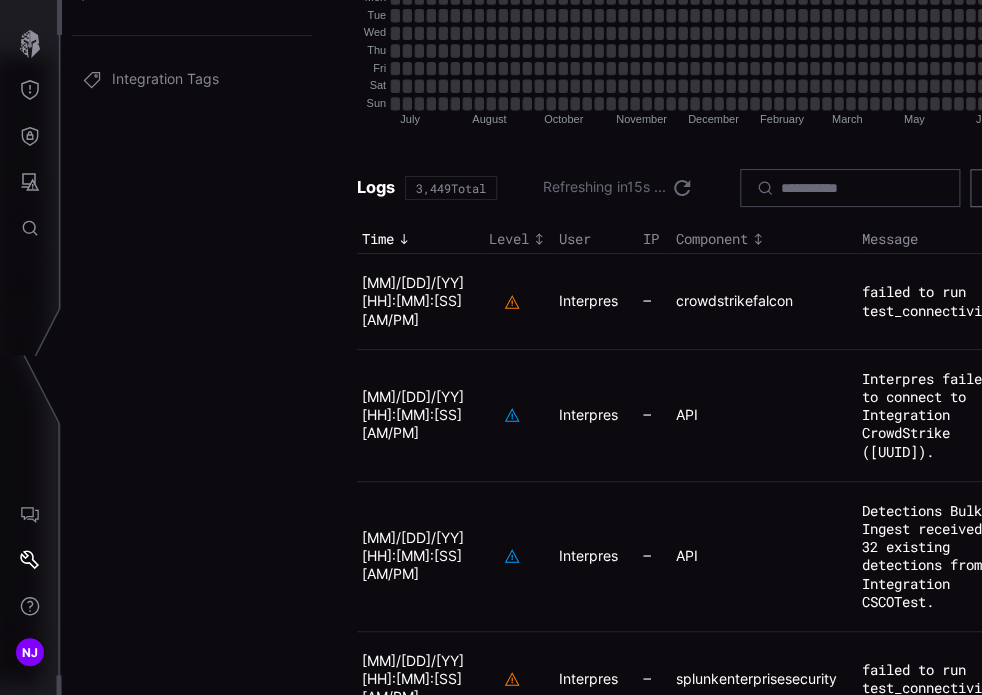 click on "failed to run test_connectivity" at bounding box center (930, 300) 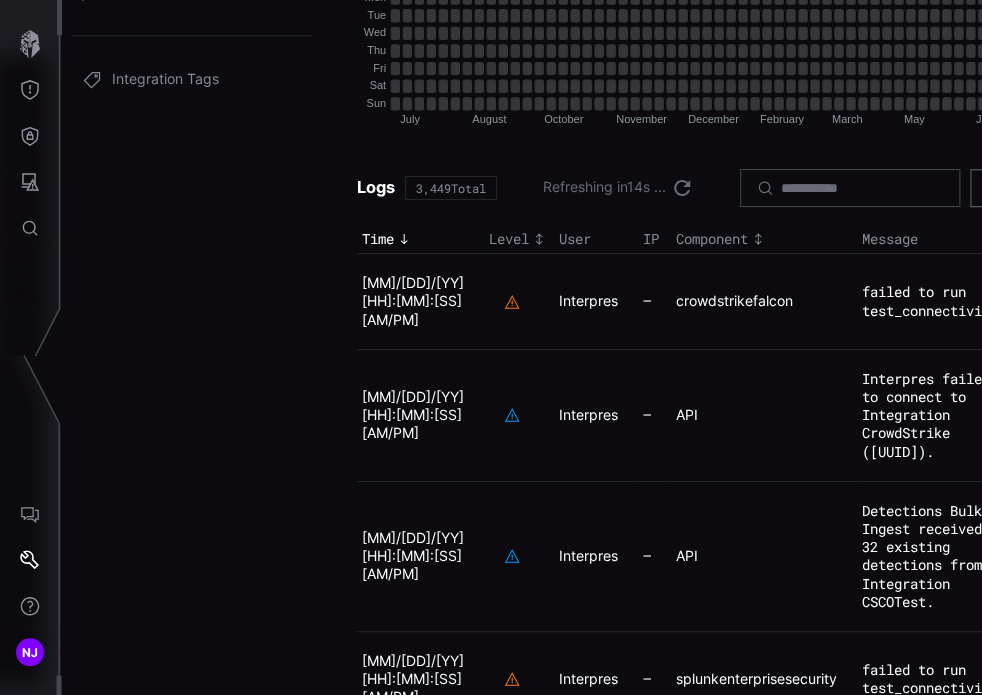 click on "crowdstrikefalcon" at bounding box center [764, 302] 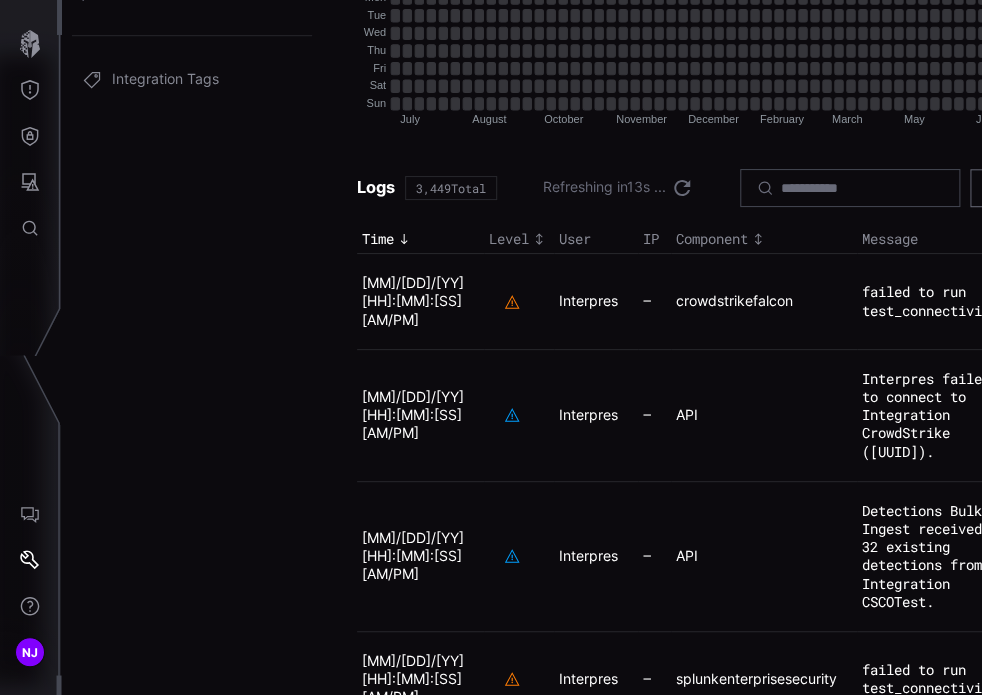click on "crowdstrikefalcon" at bounding box center [764, 302] 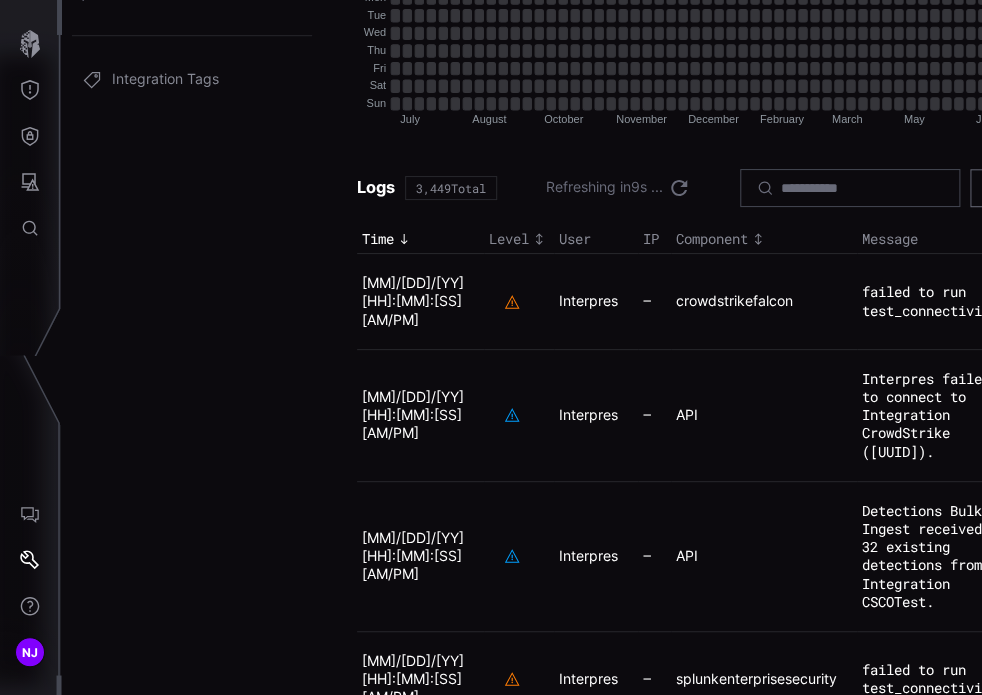 click on "[MM]/[DD]/[YY] [HH]:[MM]:[SS] [AM/PM]" at bounding box center [420, 302] 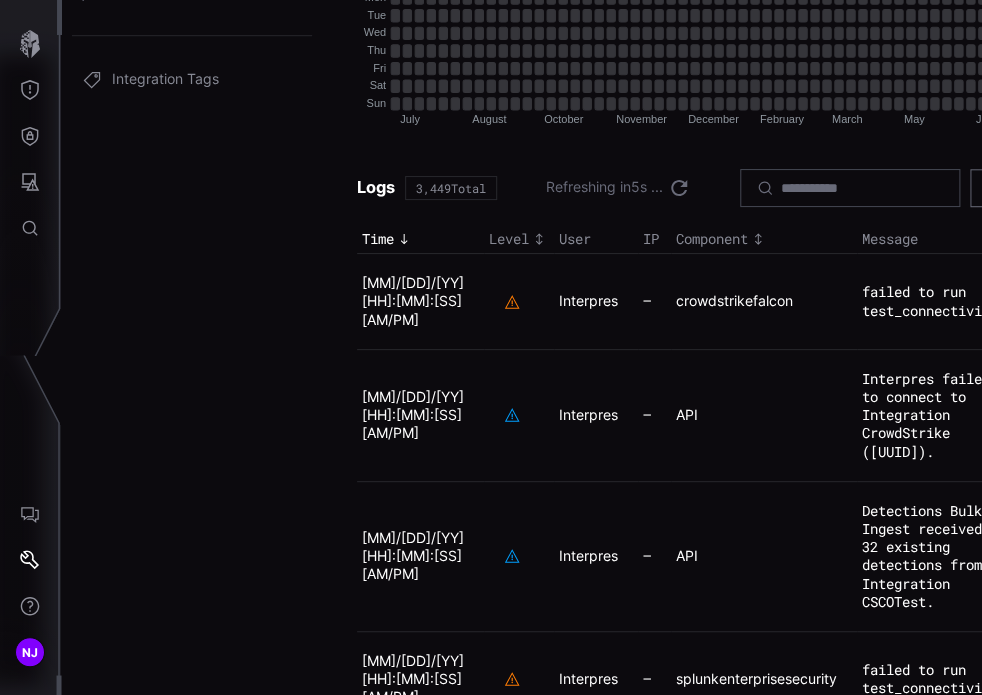click on "Interpres failed to connect to Integration CrowdStrike ([UUID])." at bounding box center [926, 415] 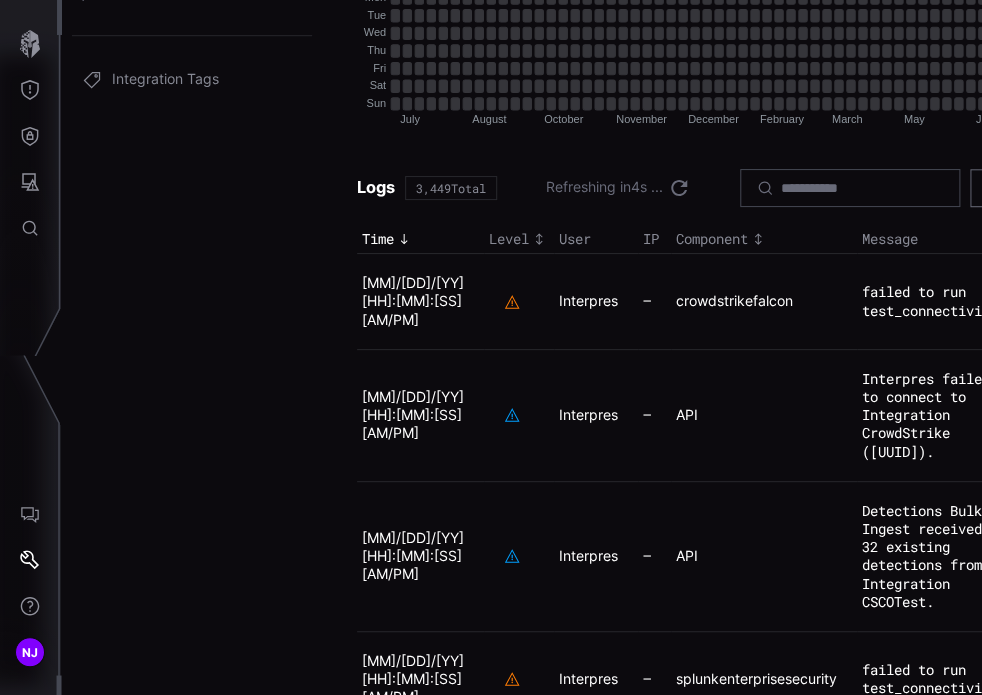 click on "Interpres failed to connect to Integration CrowdStrike ([UUID])." at bounding box center [926, 415] 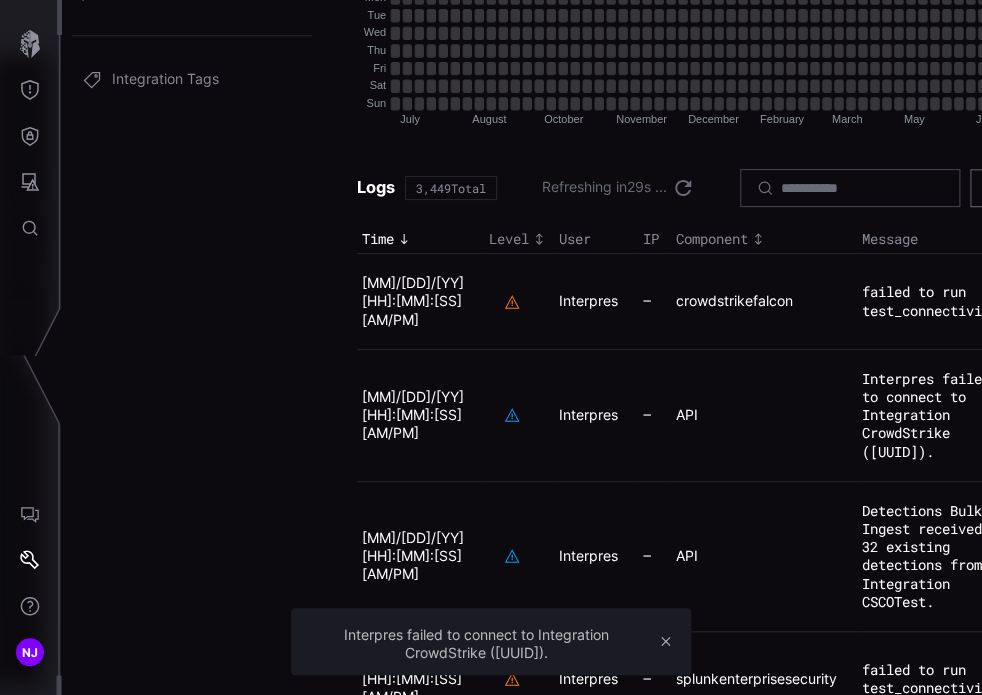 click on "✕" at bounding box center [666, 641] 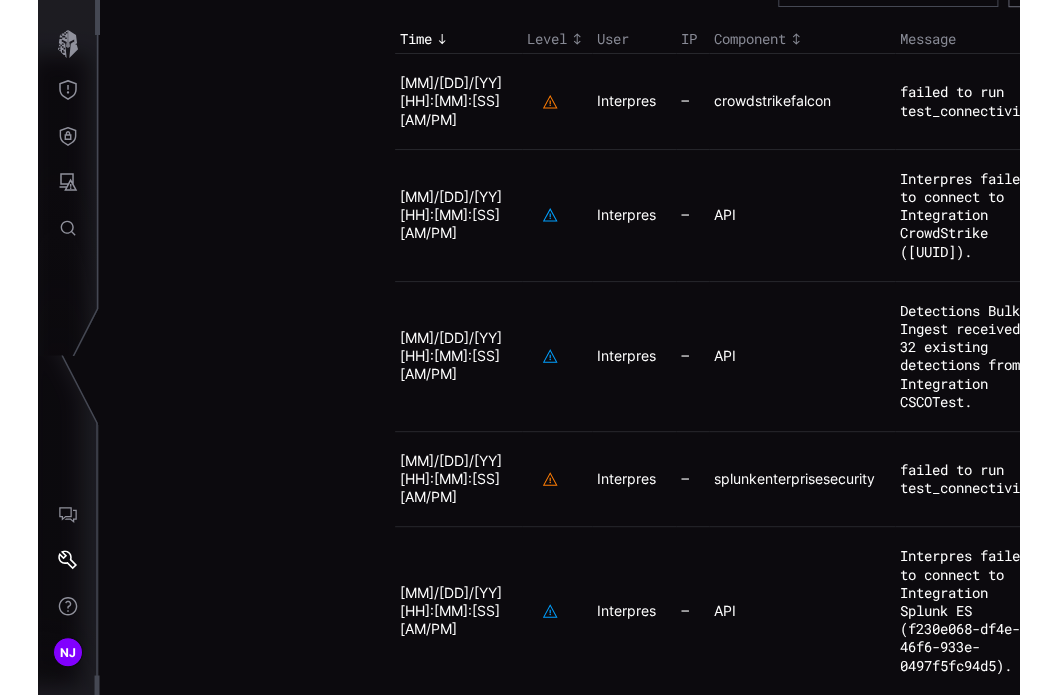 scroll, scrollTop: 500, scrollLeft: 35, axis: both 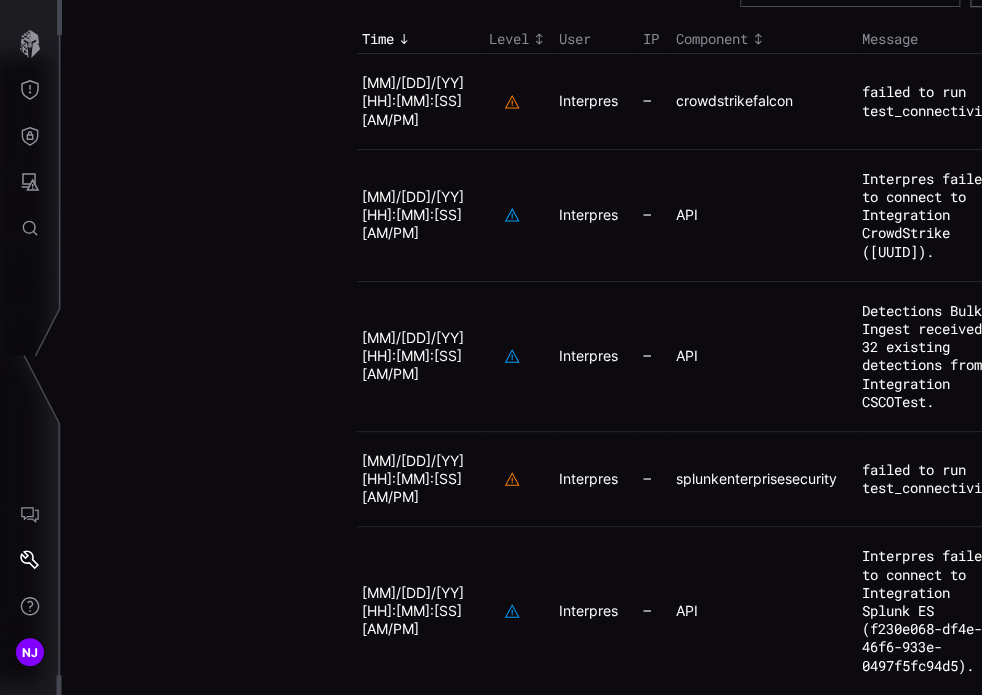 click on "[MM]/[DD]/[YY] [HH]:[MM]:[SS] [AM/PM]" at bounding box center (413, 355) 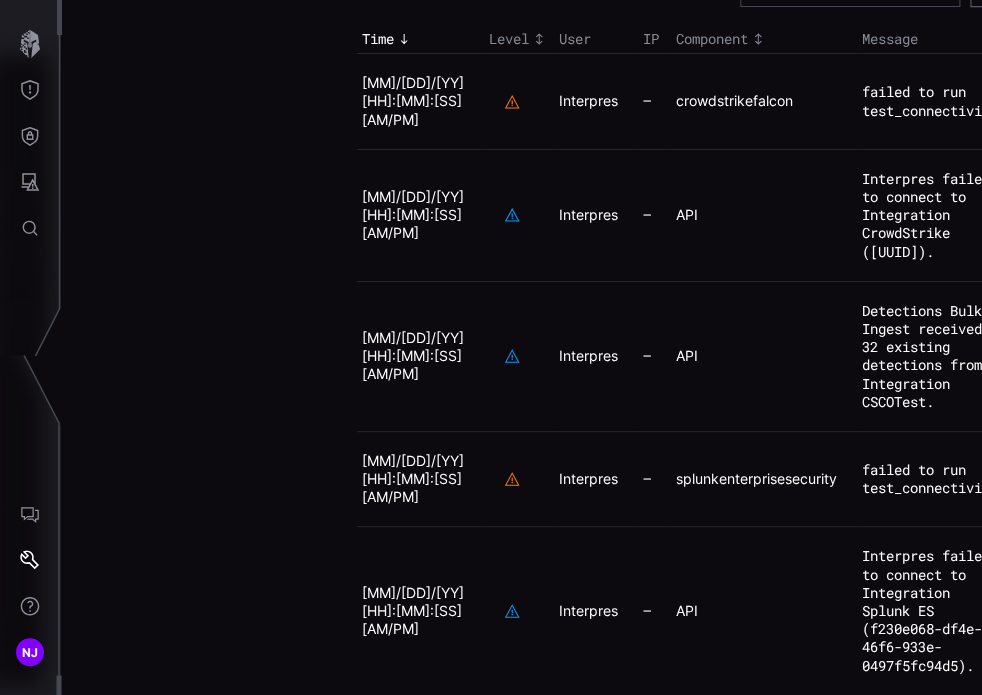 click on "[MM]/[DD]/[YY] [HH]:[MM]:[SS] [AM/PM]" at bounding box center (413, 355) 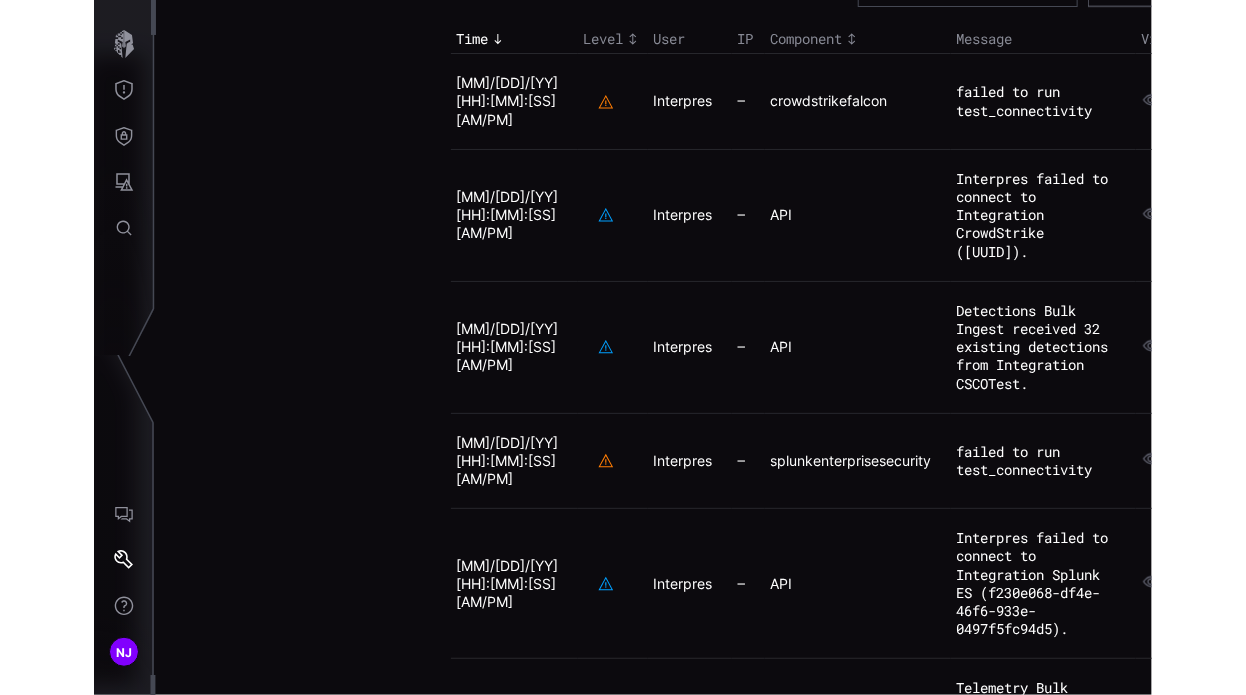 scroll, scrollTop: 500, scrollLeft: 0, axis: vertical 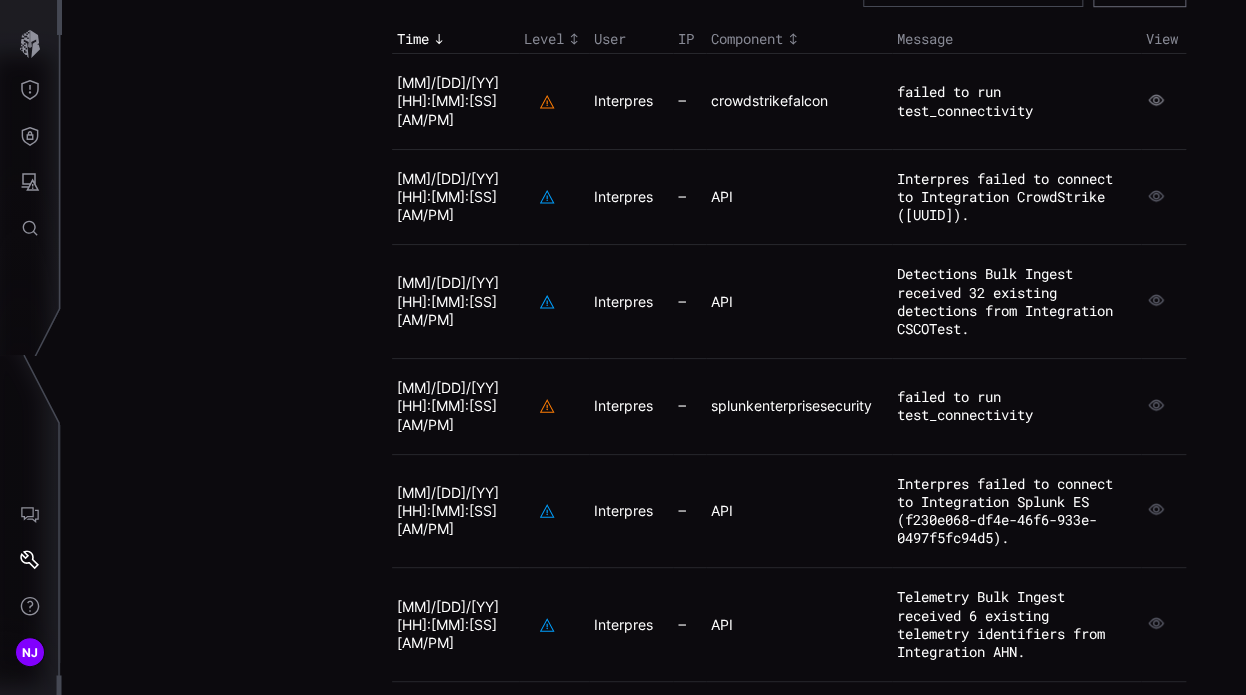 click 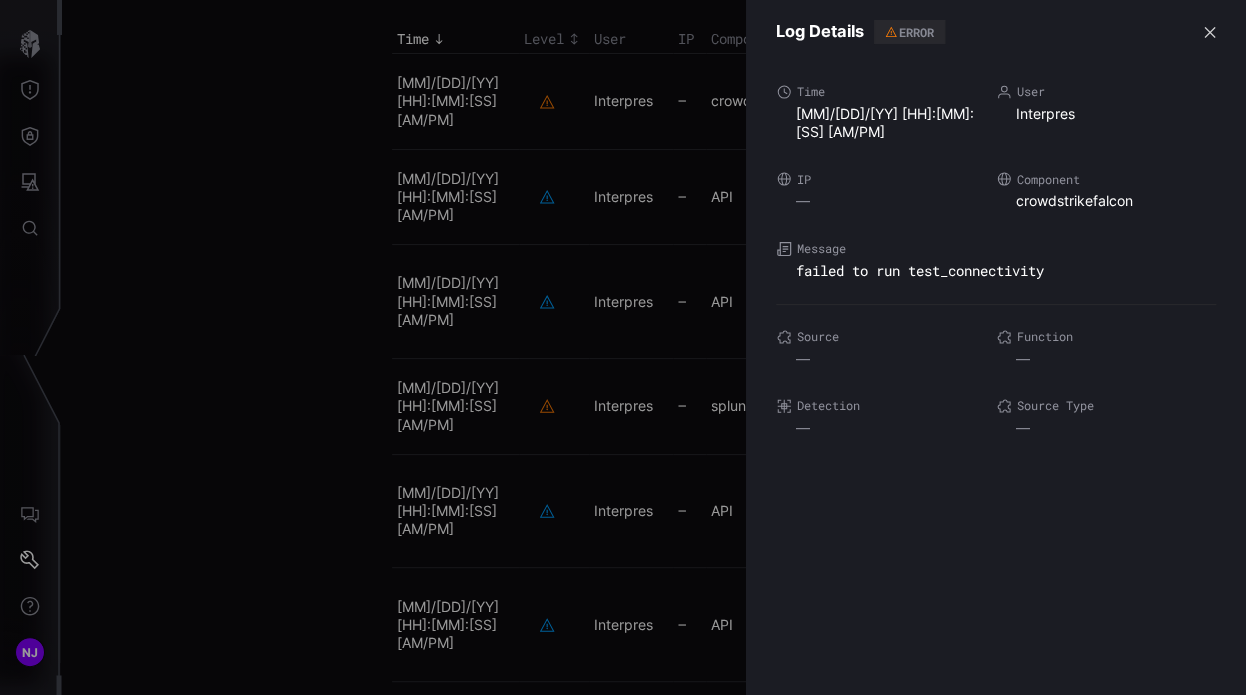 type 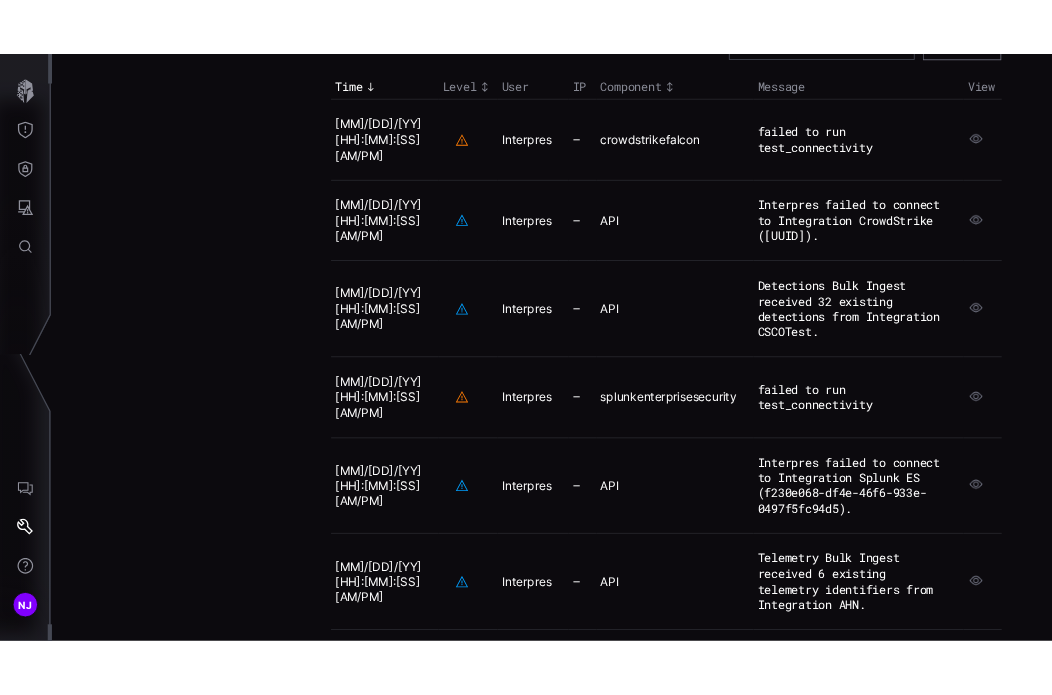 scroll, scrollTop: 0, scrollLeft: 0, axis: both 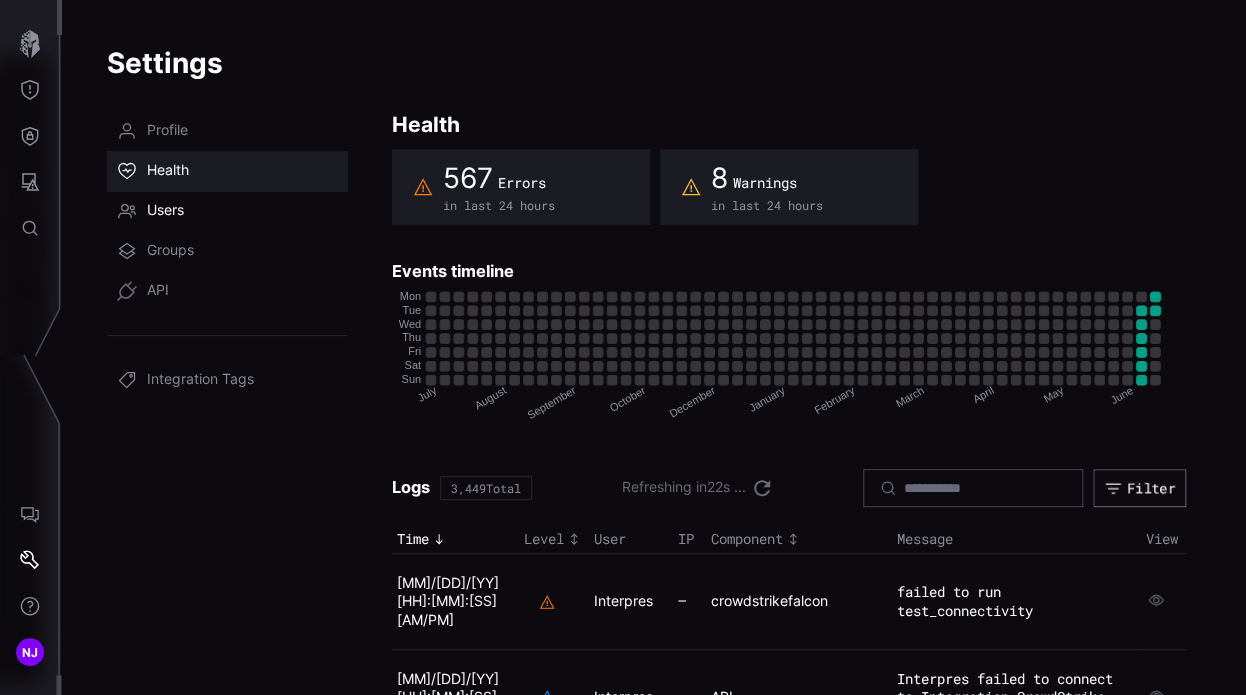 click on "Users" at bounding box center (227, 211) 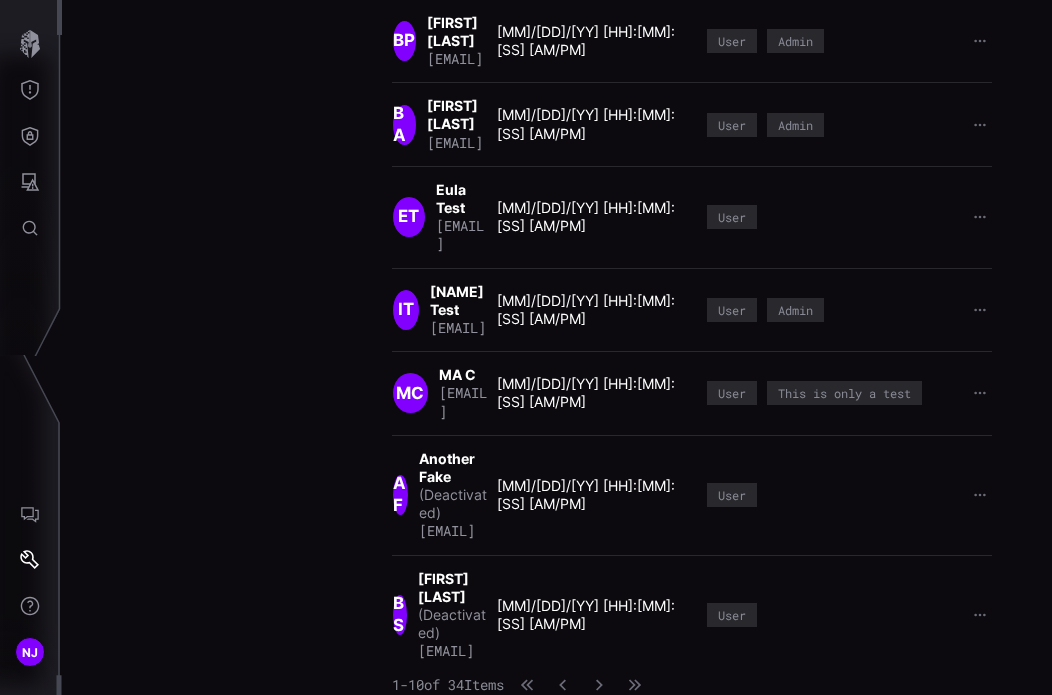 scroll, scrollTop: 0, scrollLeft: 0, axis: both 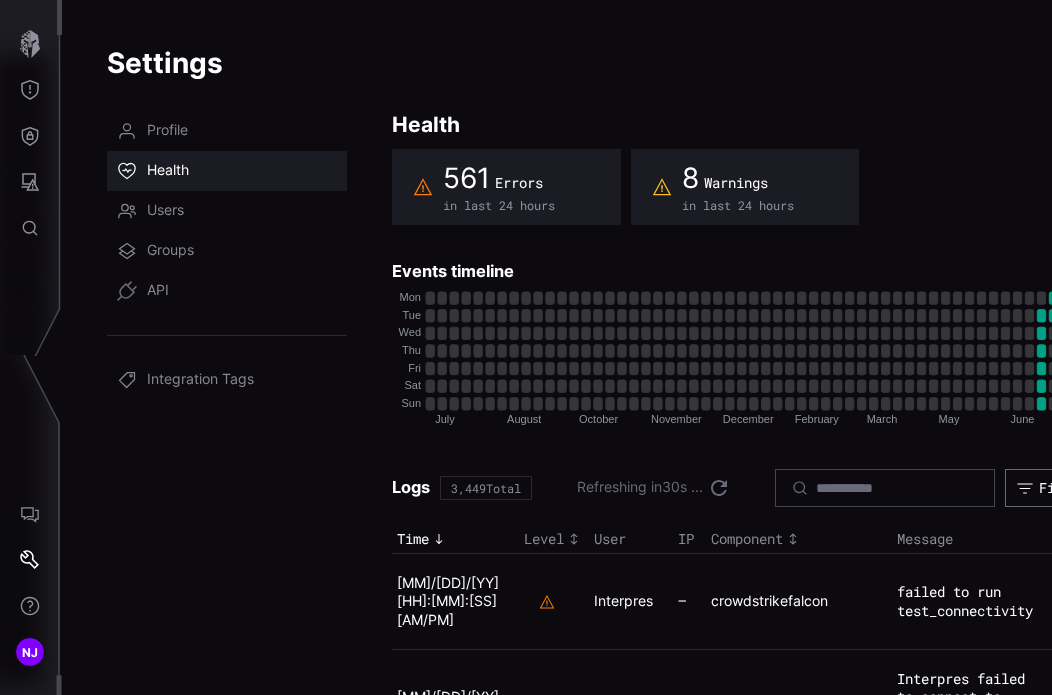click on "July July August August October October November November December December February February March March May May June June Sun Sun Sat Sat Fri Fri Thu Thu Wed Wed Tue Tue Mon Mon" 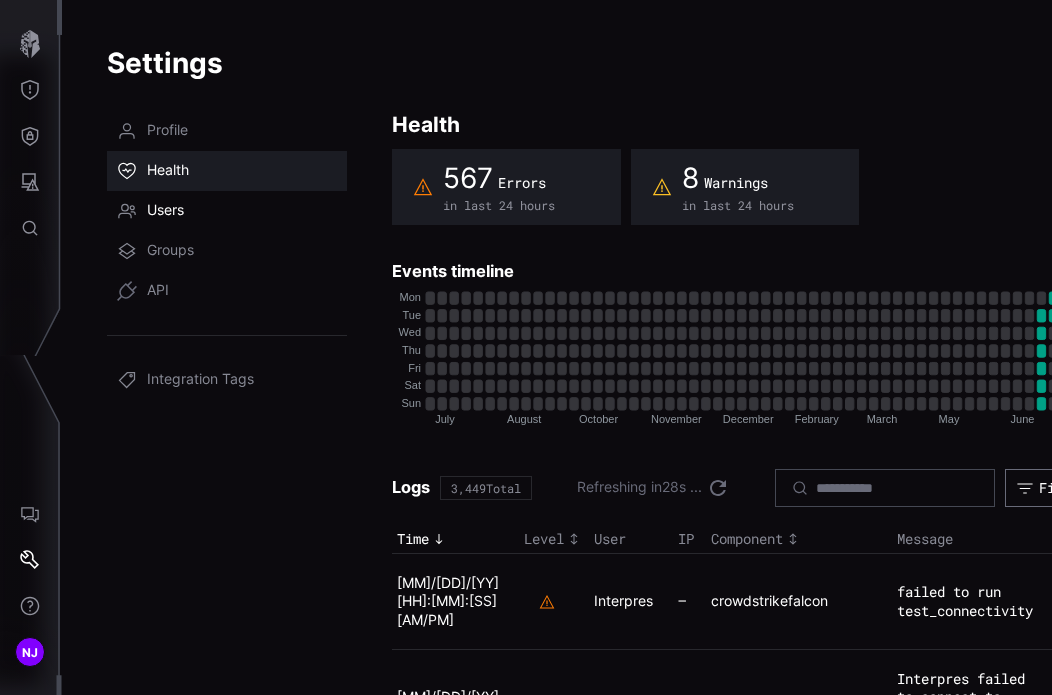 click on "Users" at bounding box center [165, 211] 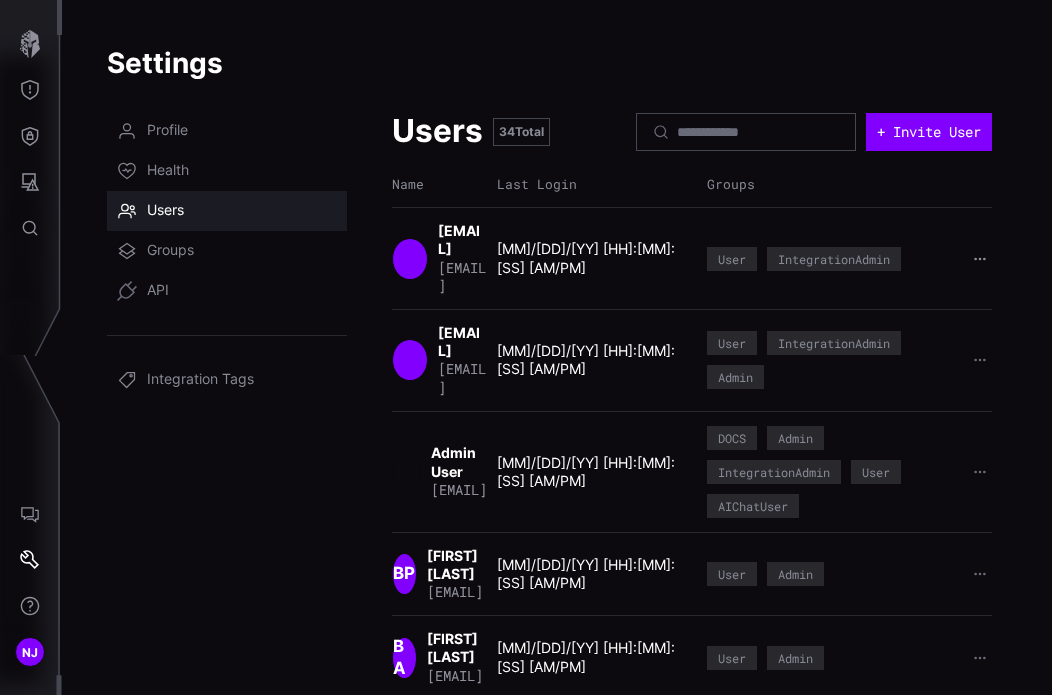 click 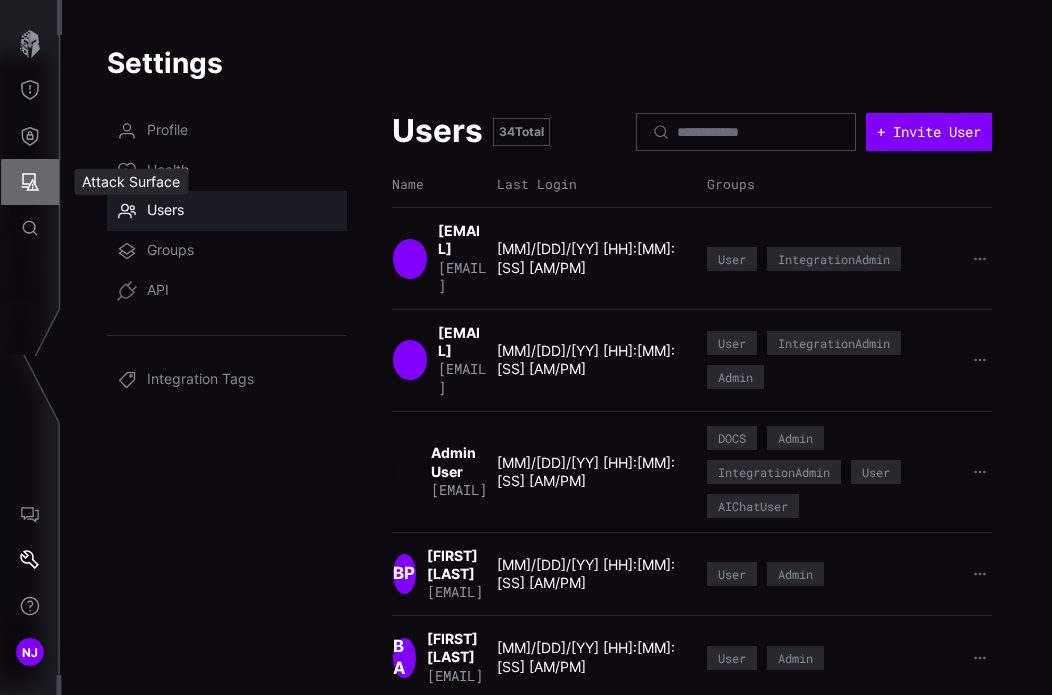 click 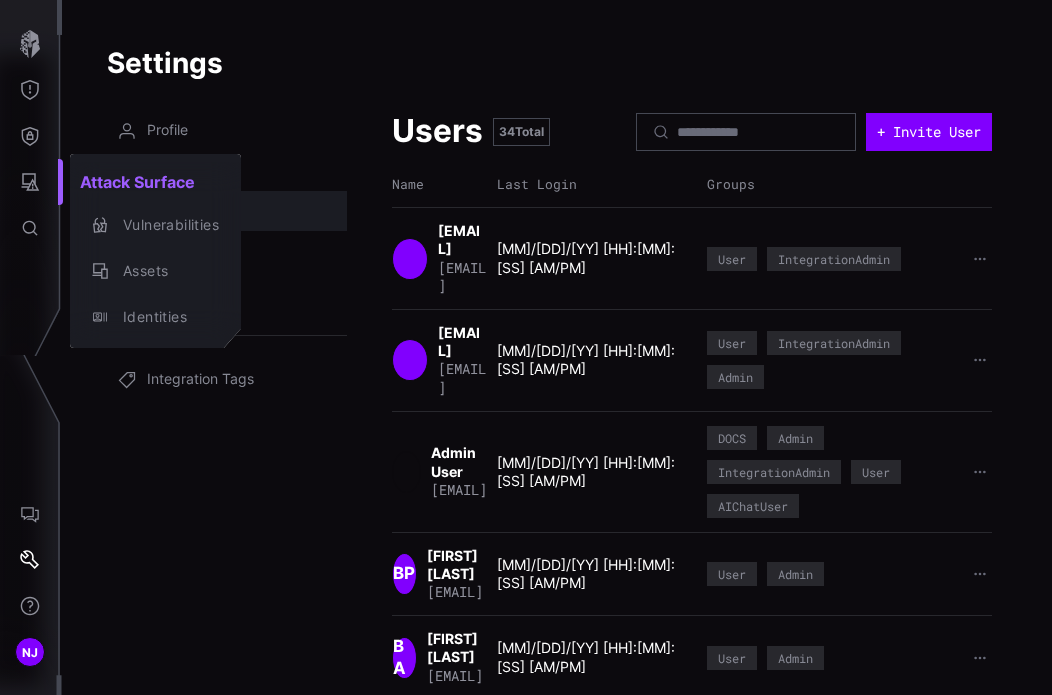 click at bounding box center (526, 347) 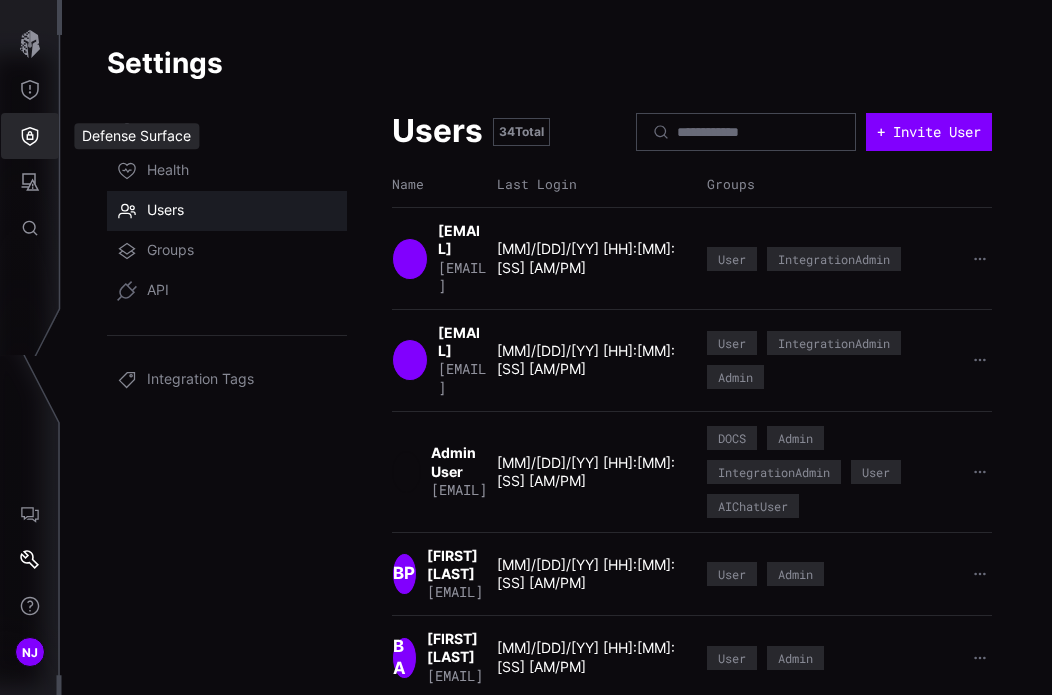 click 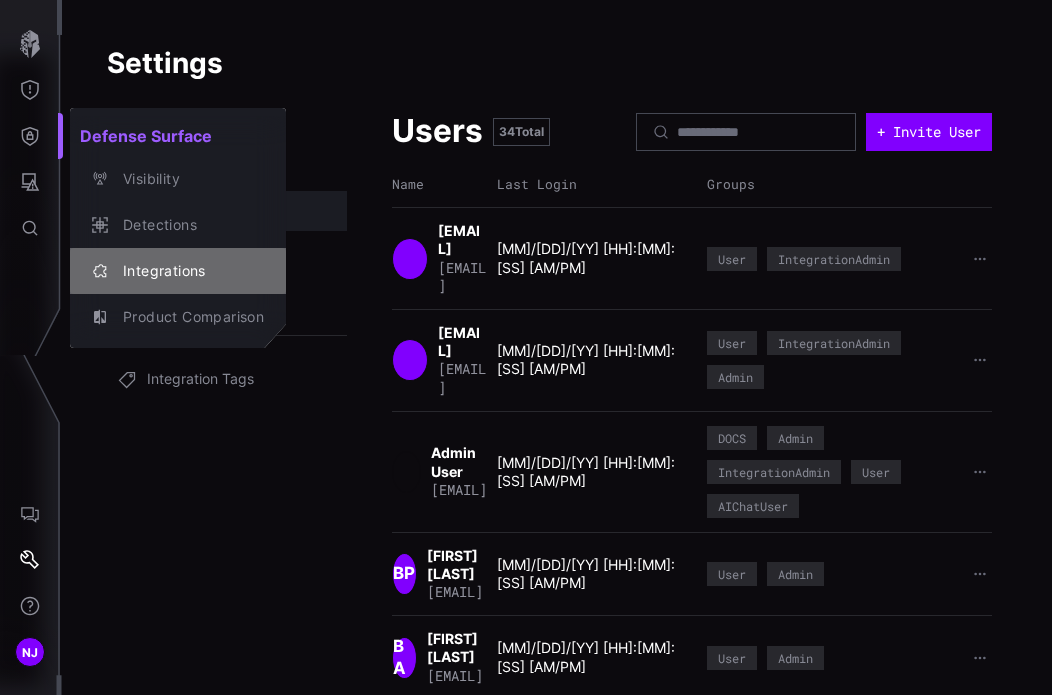 click on "Integrations" at bounding box center [188, 271] 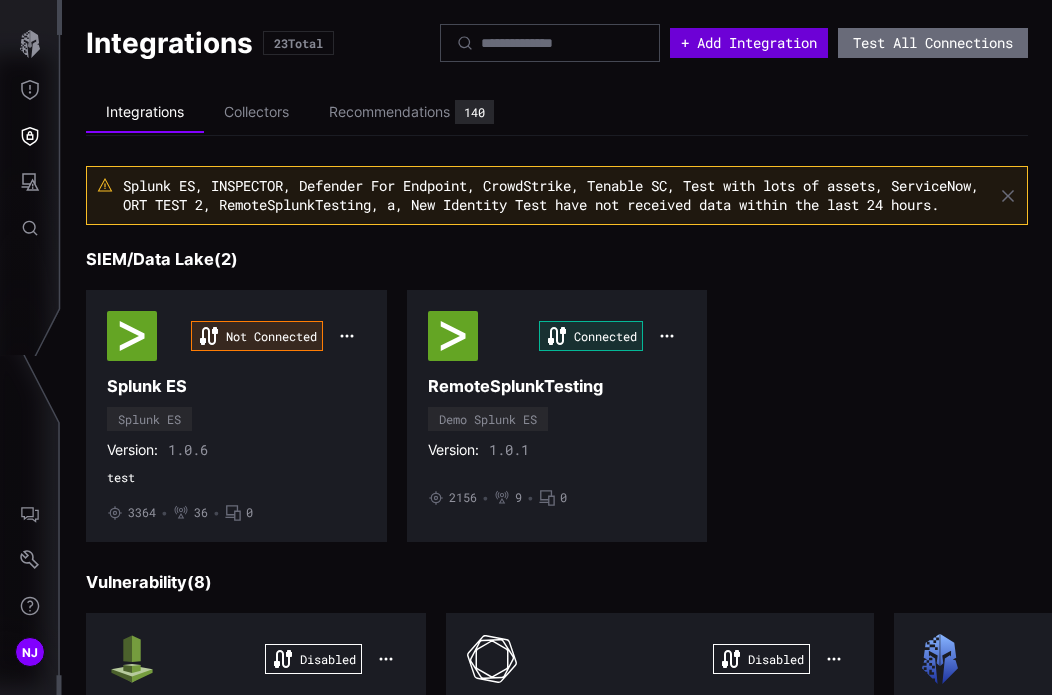 click on "+ Add Integration" at bounding box center (749, 43) 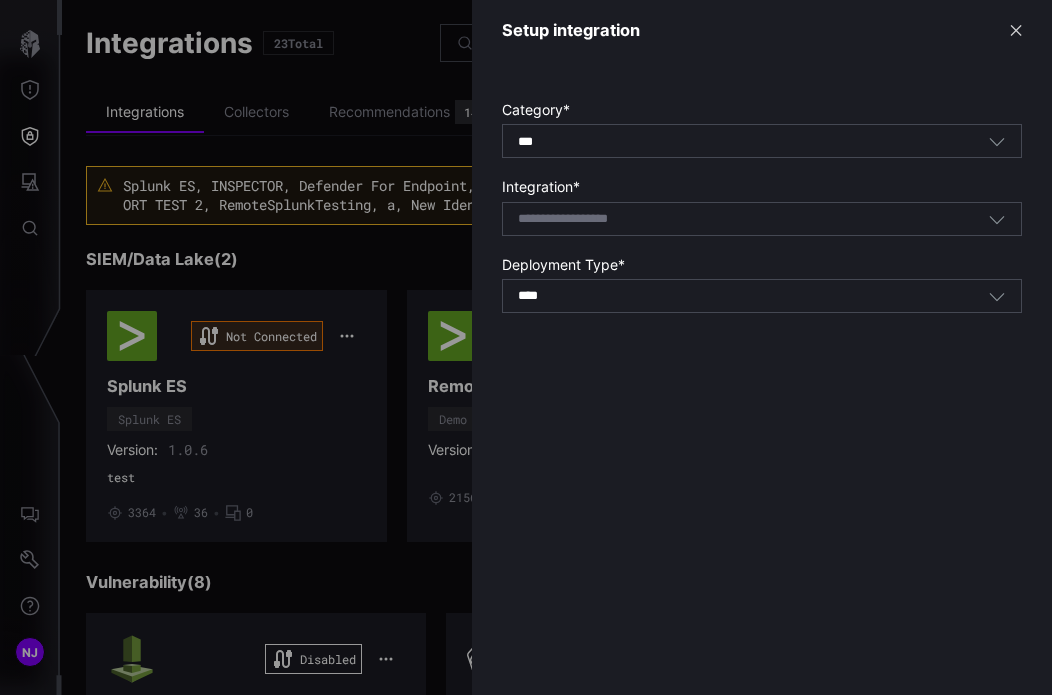 click on "*** All" at bounding box center (753, 142) 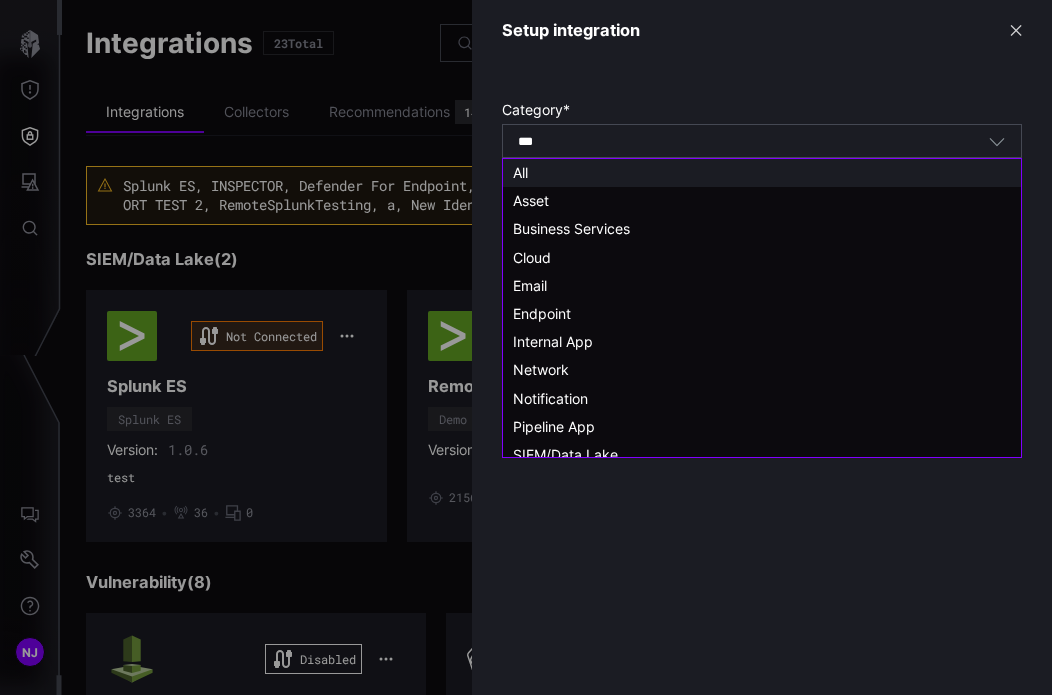 click on "*** All" at bounding box center (753, 142) 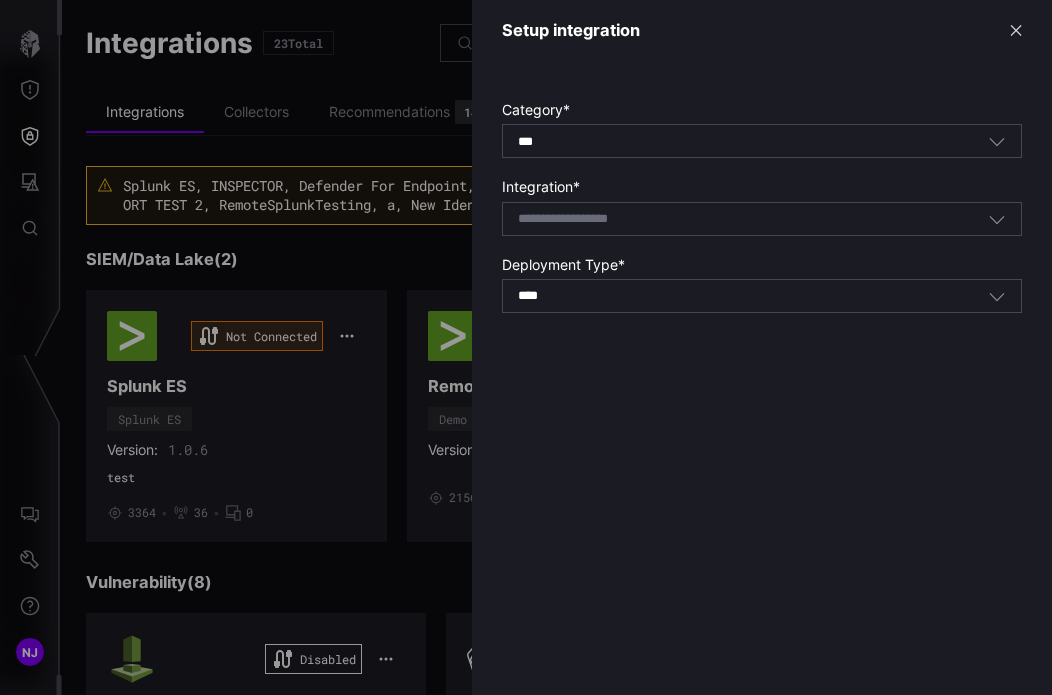 click on "Setup integration ✕ Category  * *** All Integration  * Select integration Deployment Type  * **** SaaS" at bounding box center [762, 347] 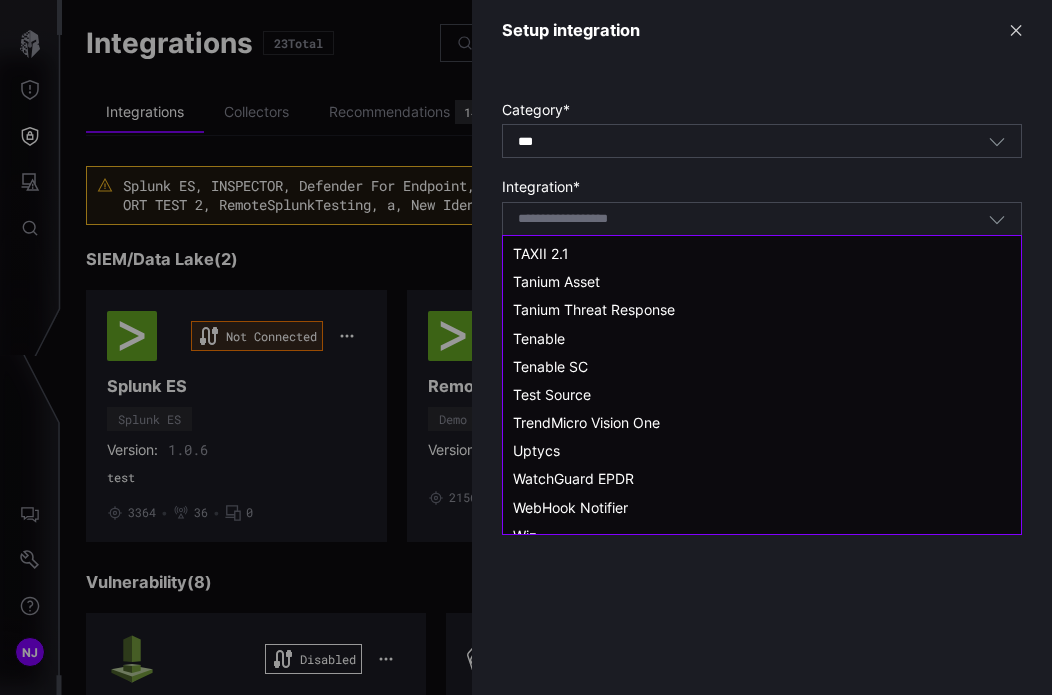 scroll, scrollTop: 2408, scrollLeft: 0, axis: vertical 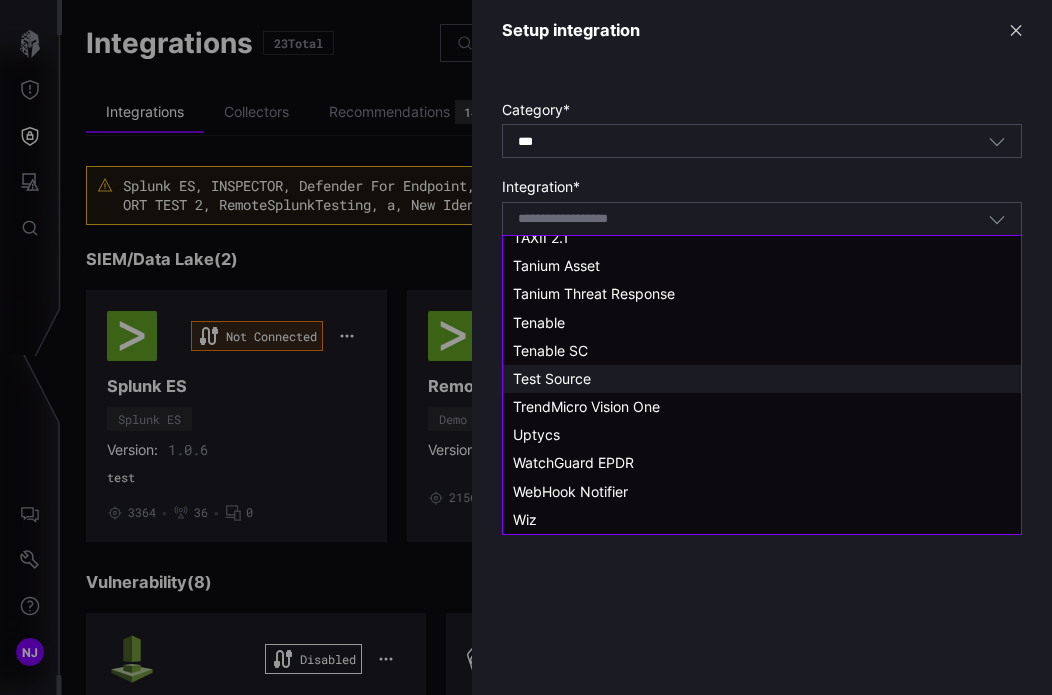 click on "Test Source" at bounding box center [552, 378] 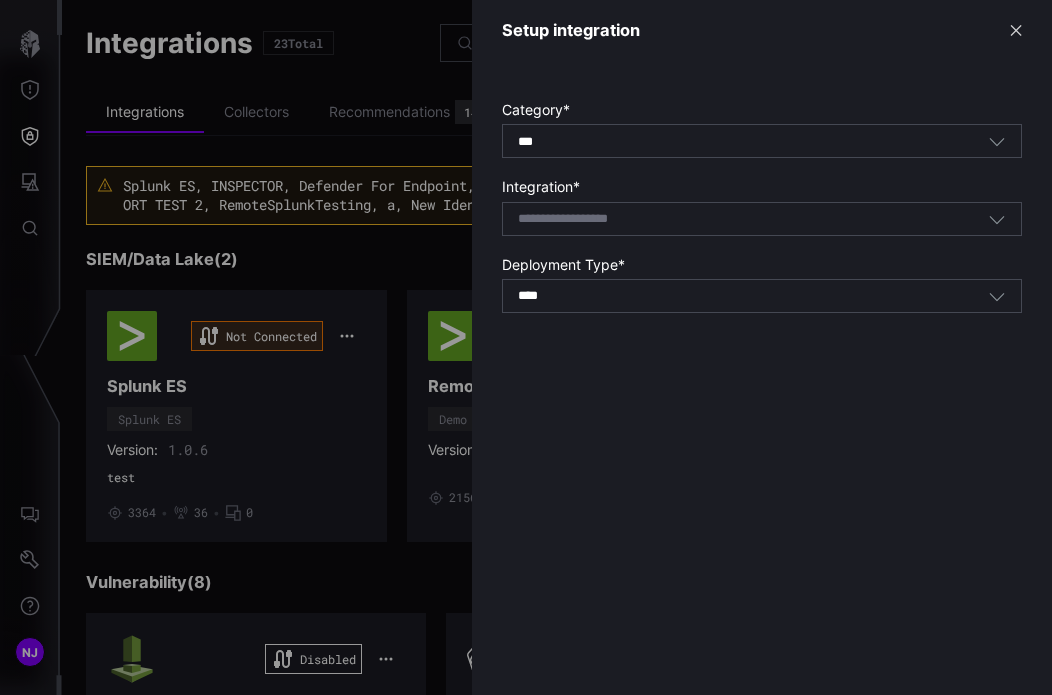 type on "**********" 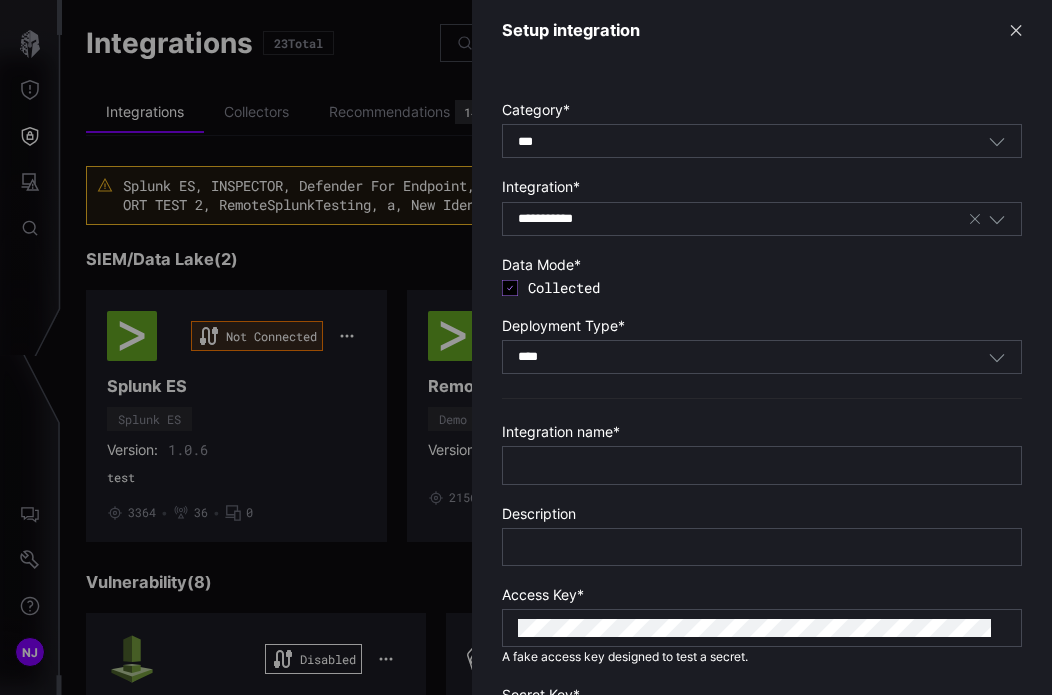 click on "✕" at bounding box center (1016, 30) 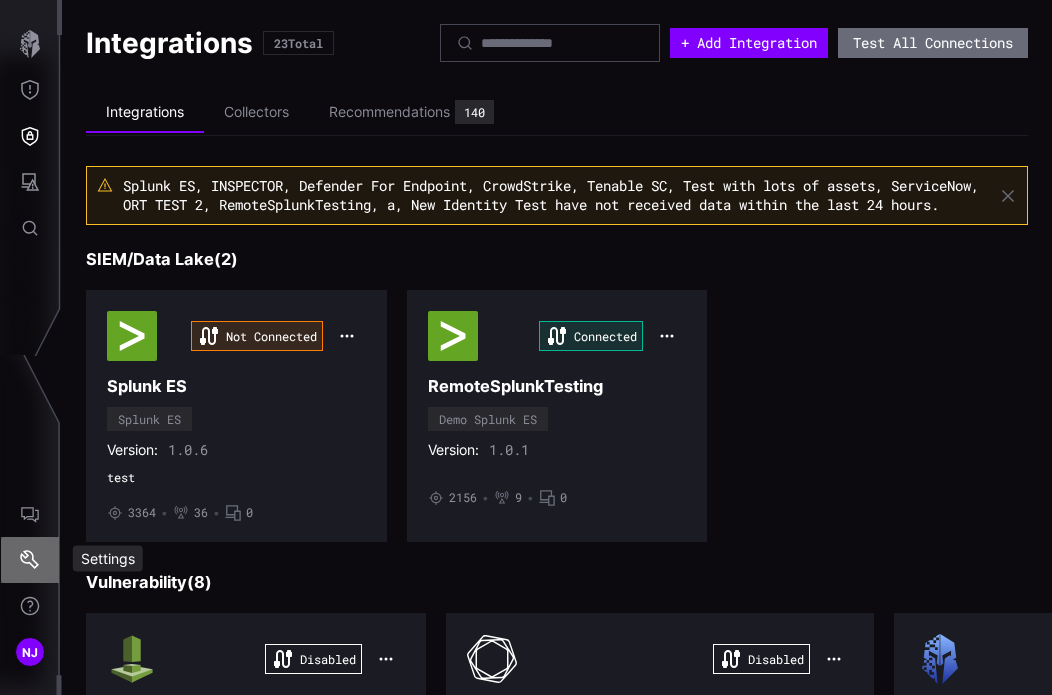 click 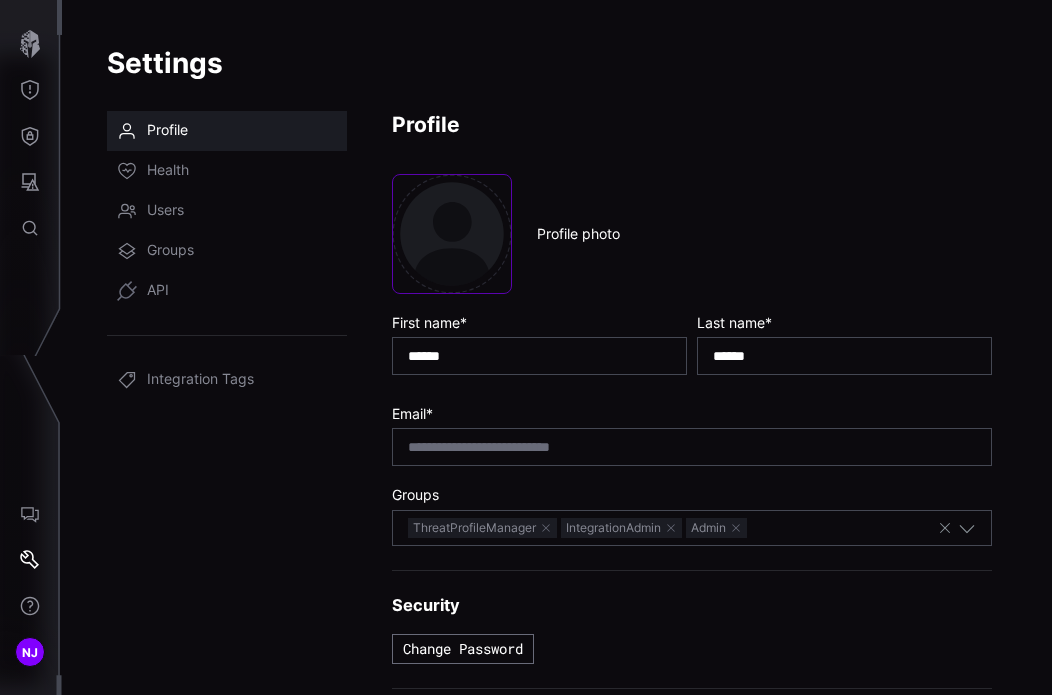 type 